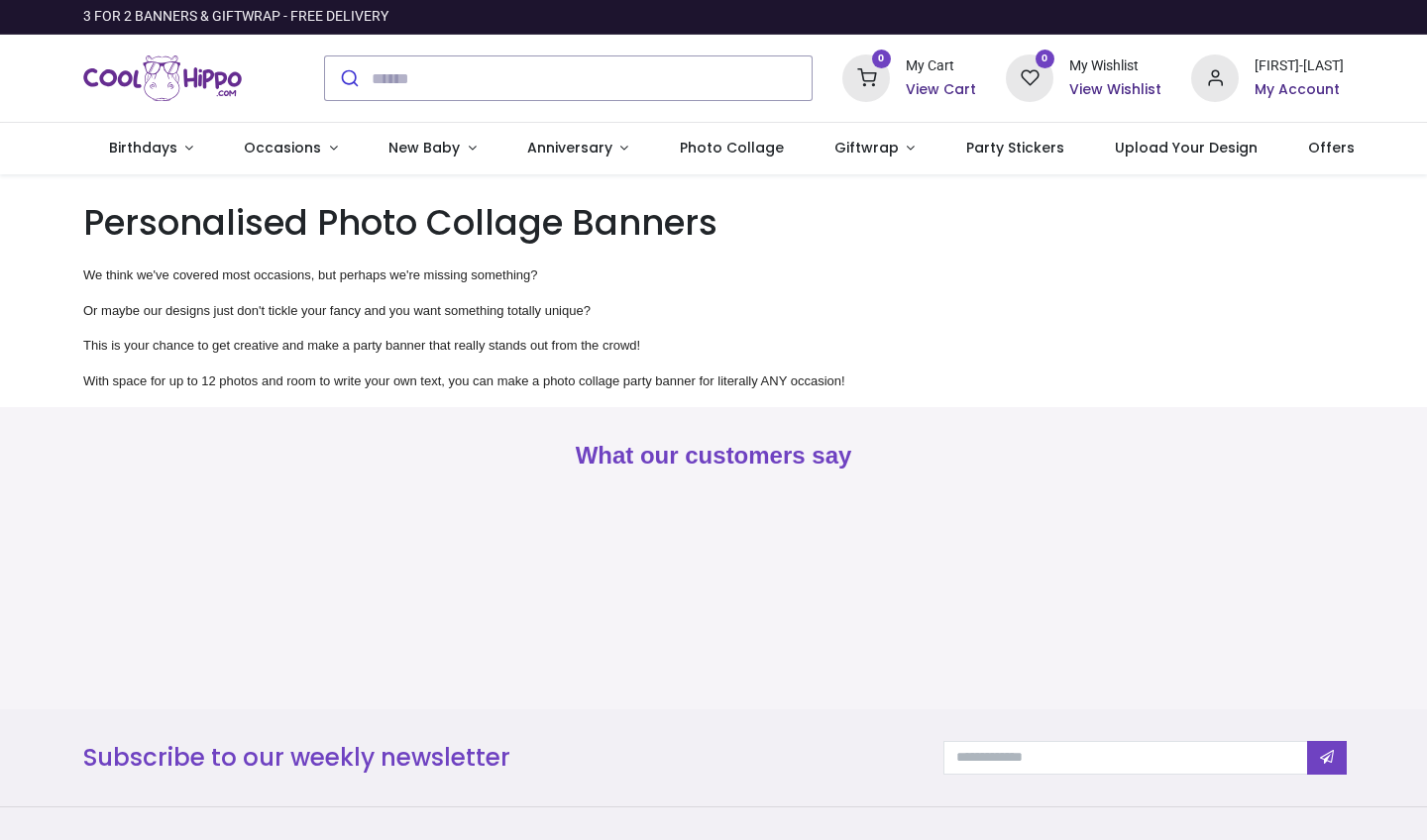 type on "**********" 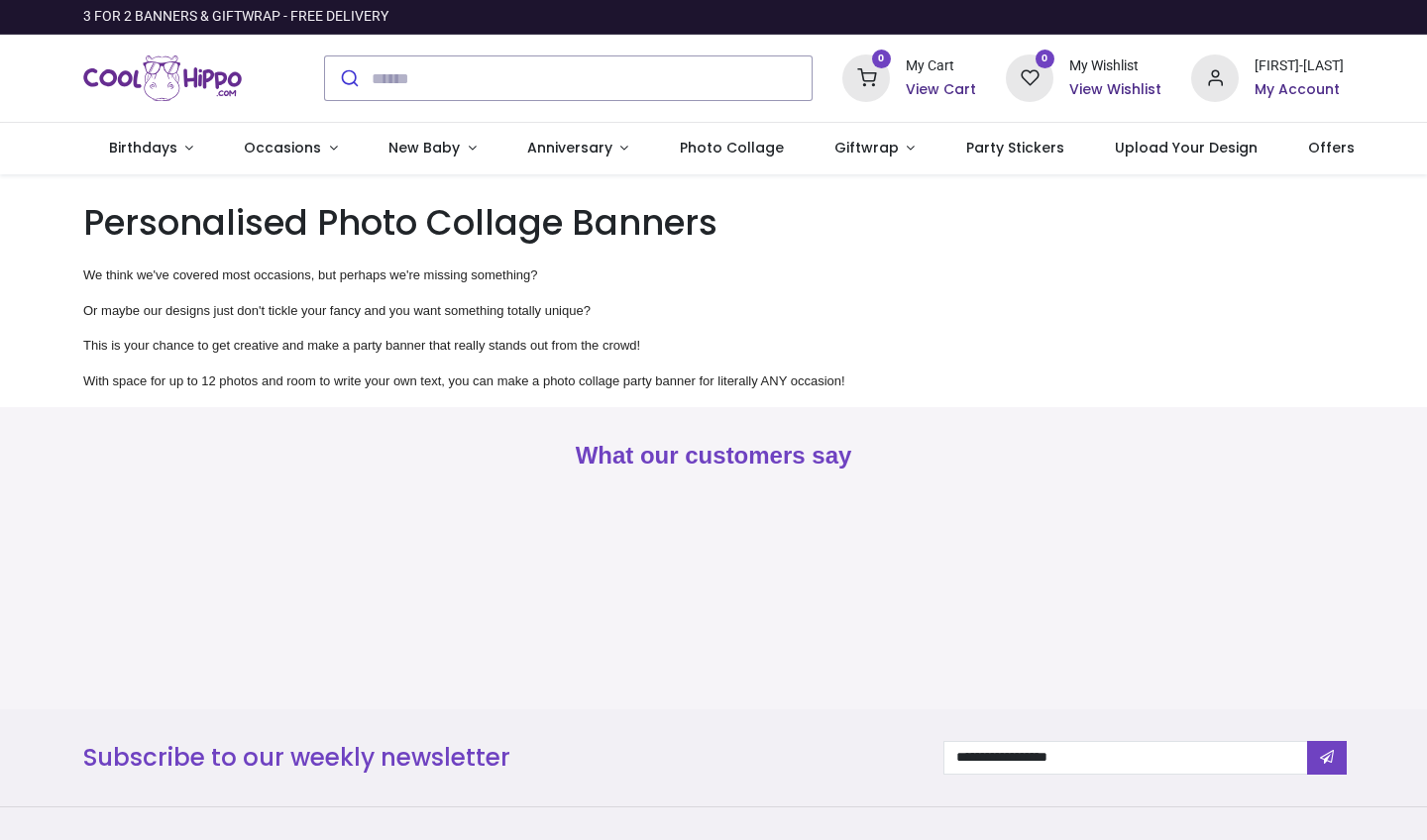 scroll, scrollTop: 0, scrollLeft: 0, axis: both 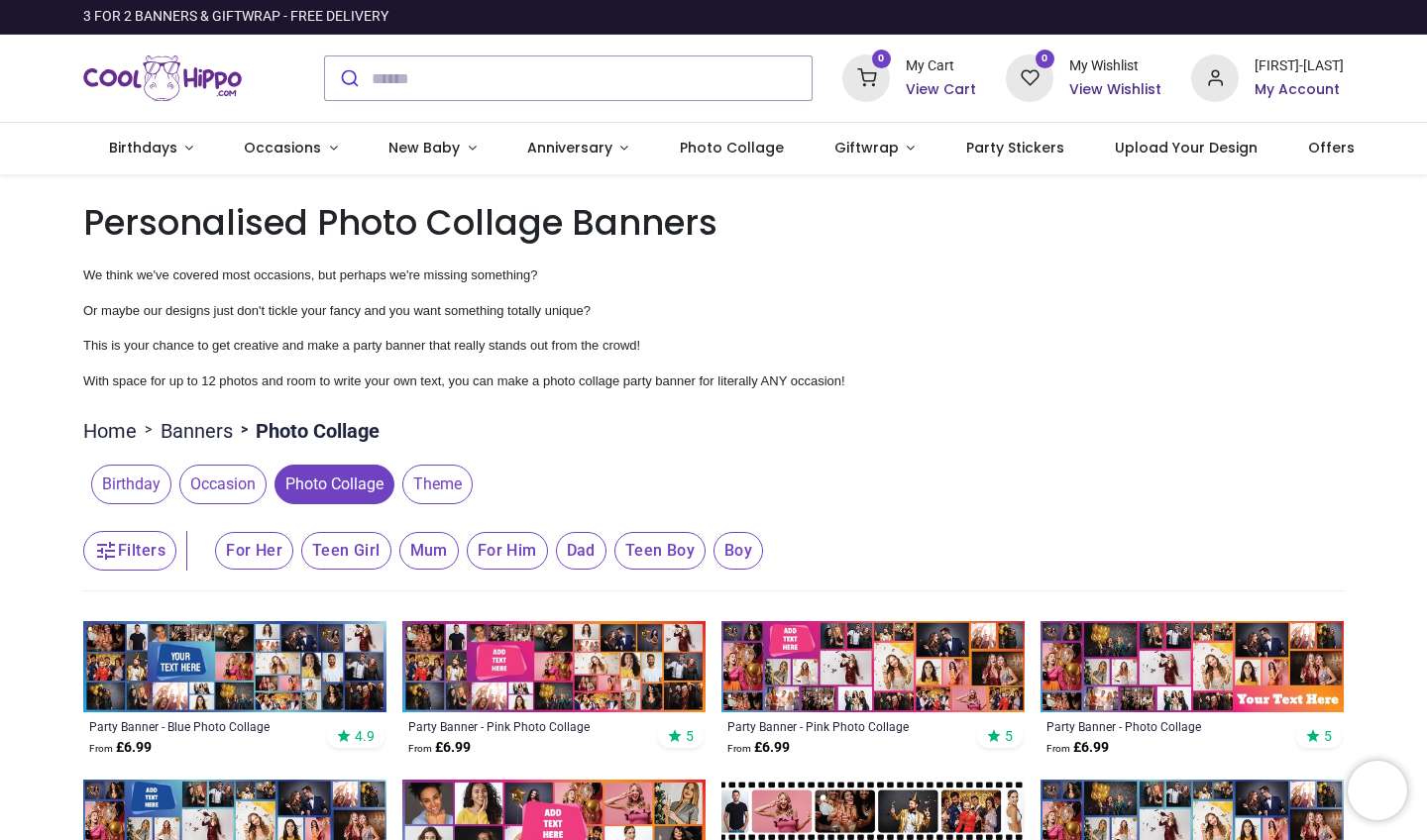 click on "My Account" at bounding box center [1299, 90] 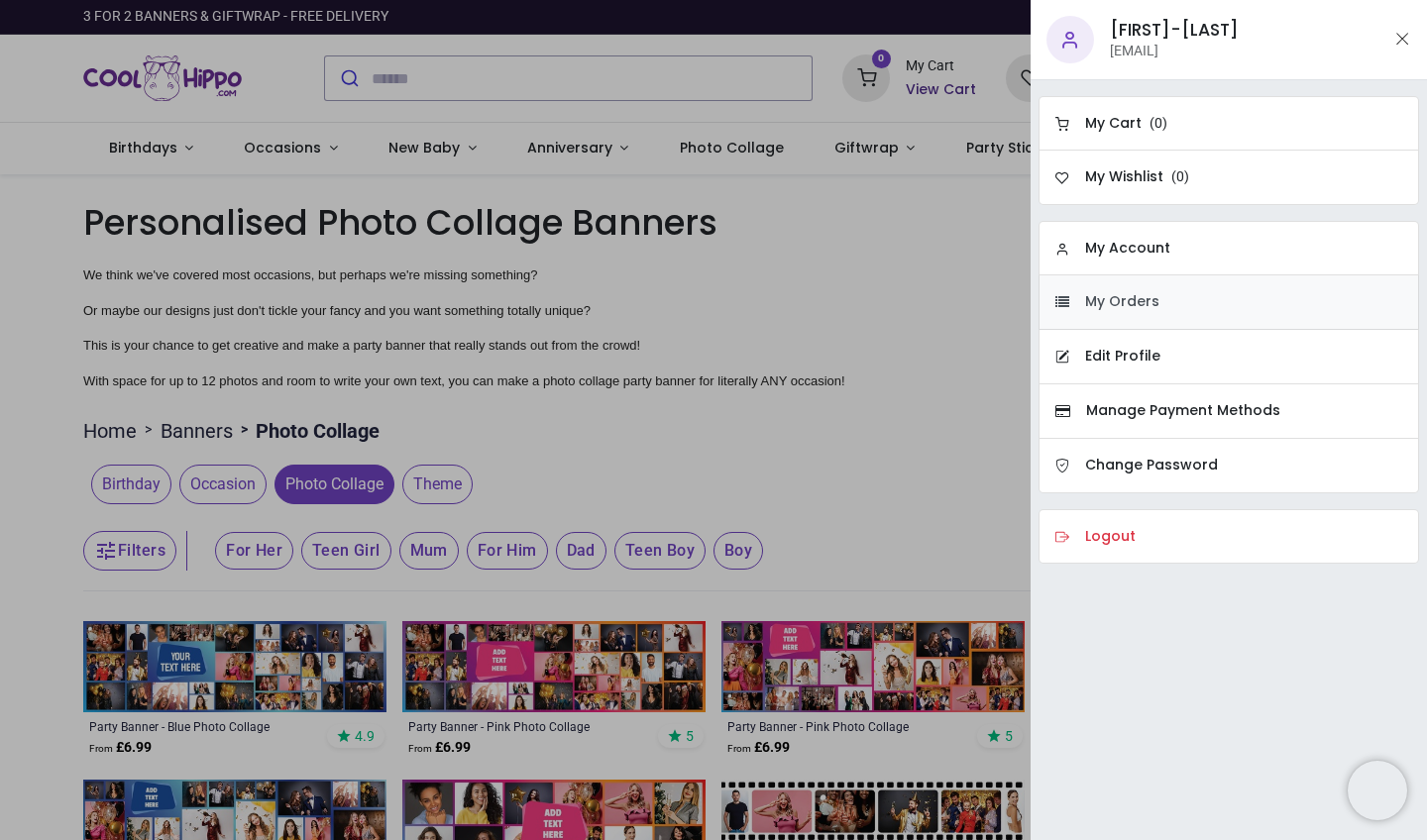 click on "My Orders" at bounding box center (1122, 302) 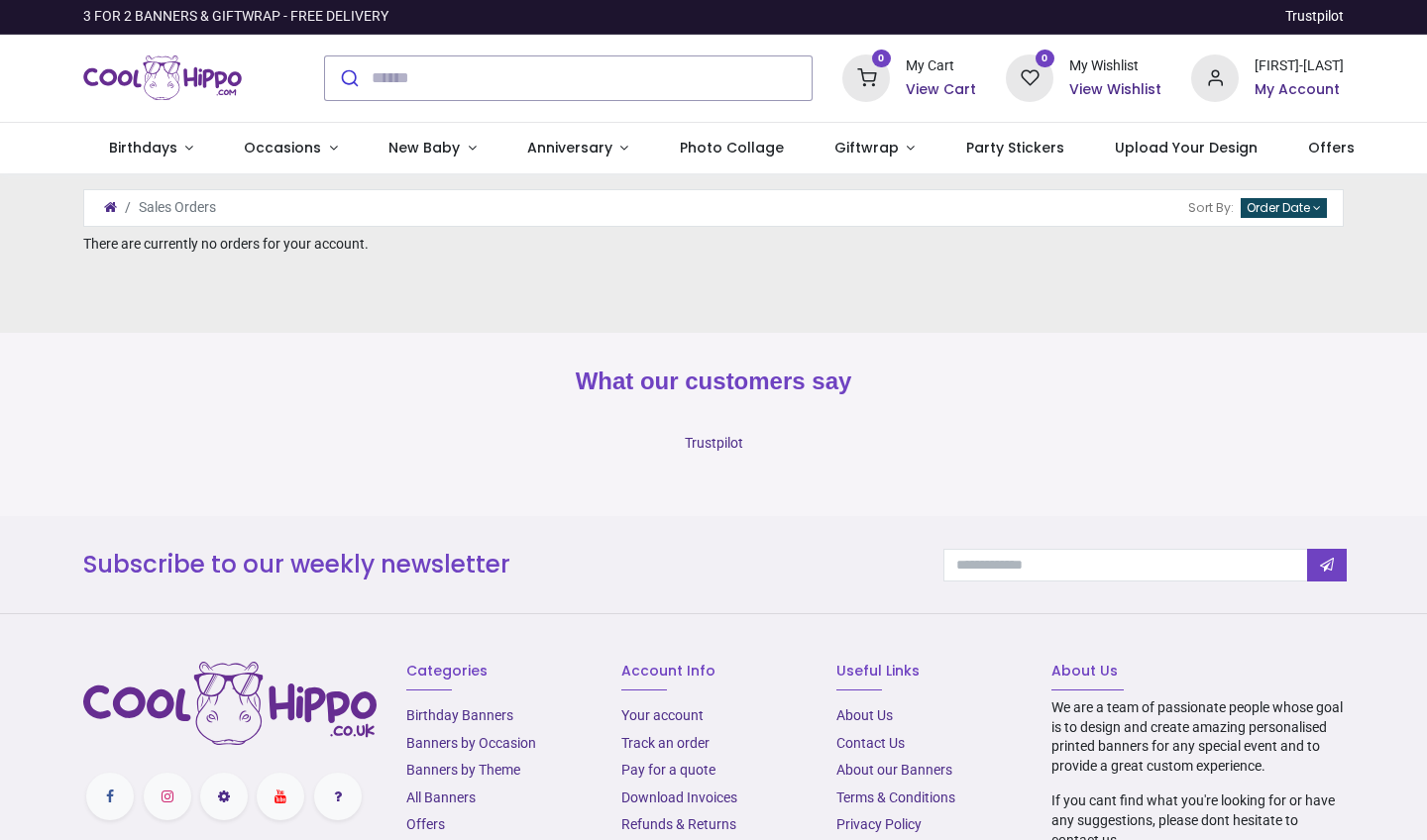 scroll, scrollTop: 0, scrollLeft: 0, axis: both 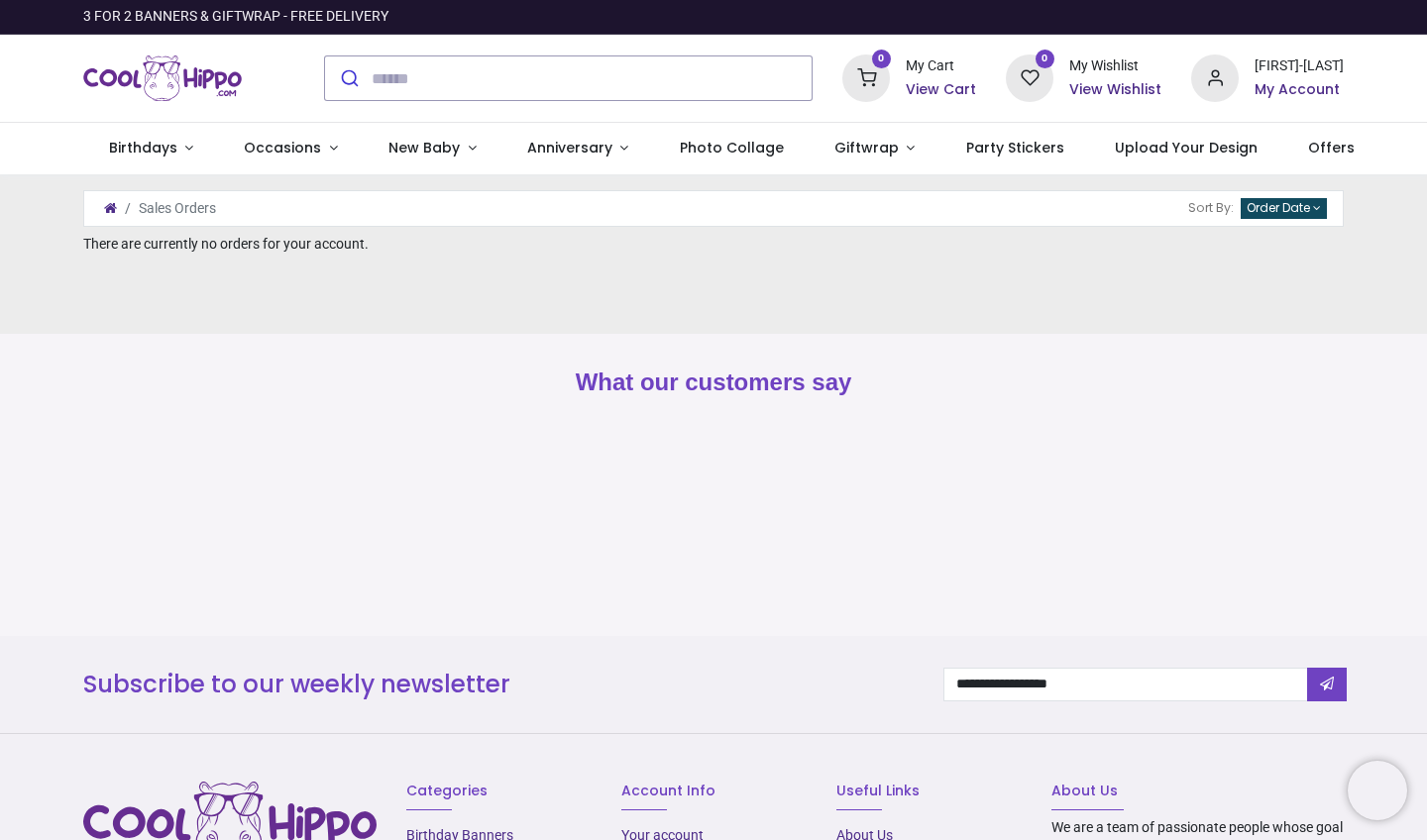 click on "View Cart" at bounding box center [940, 90] 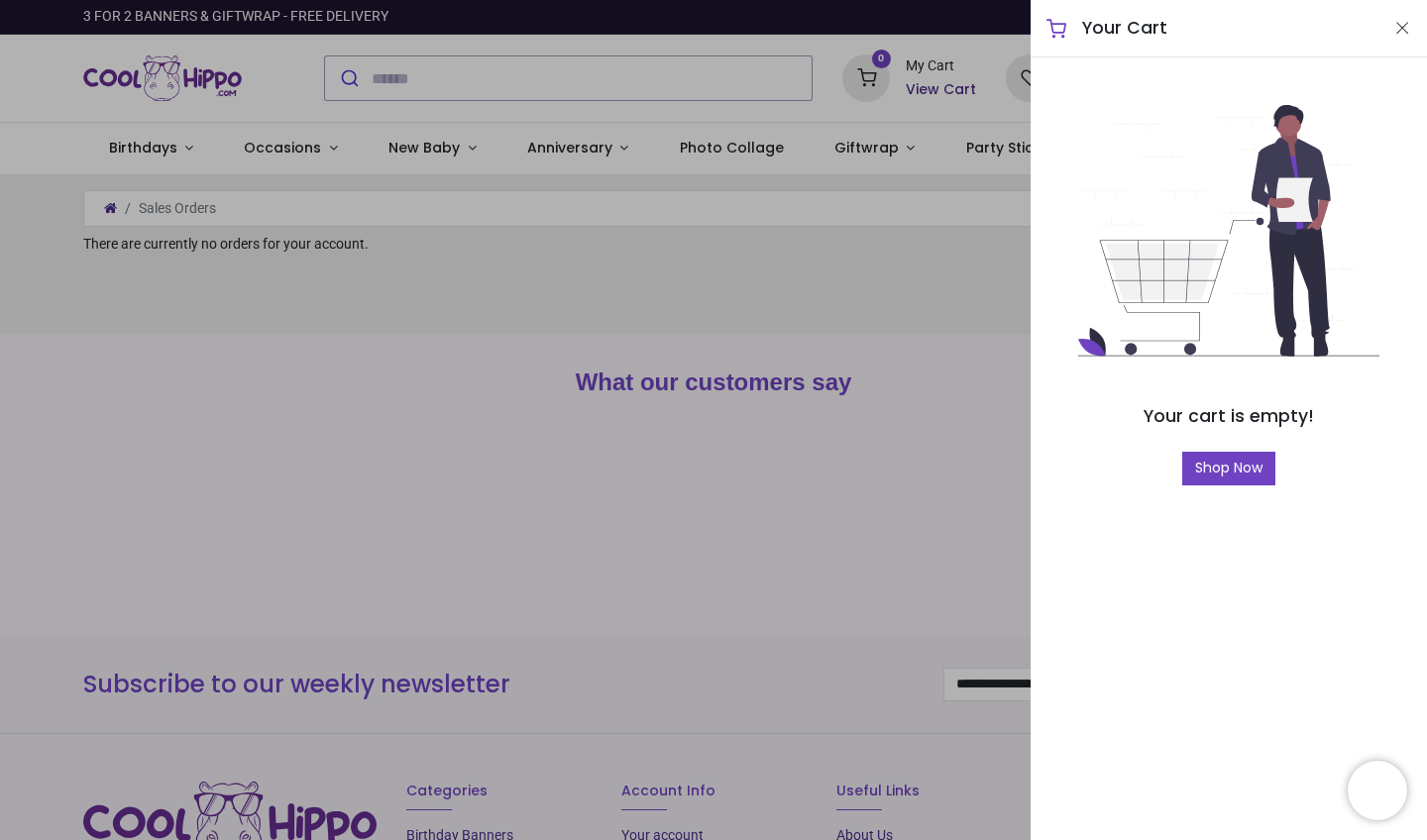 click at bounding box center [714, 420] 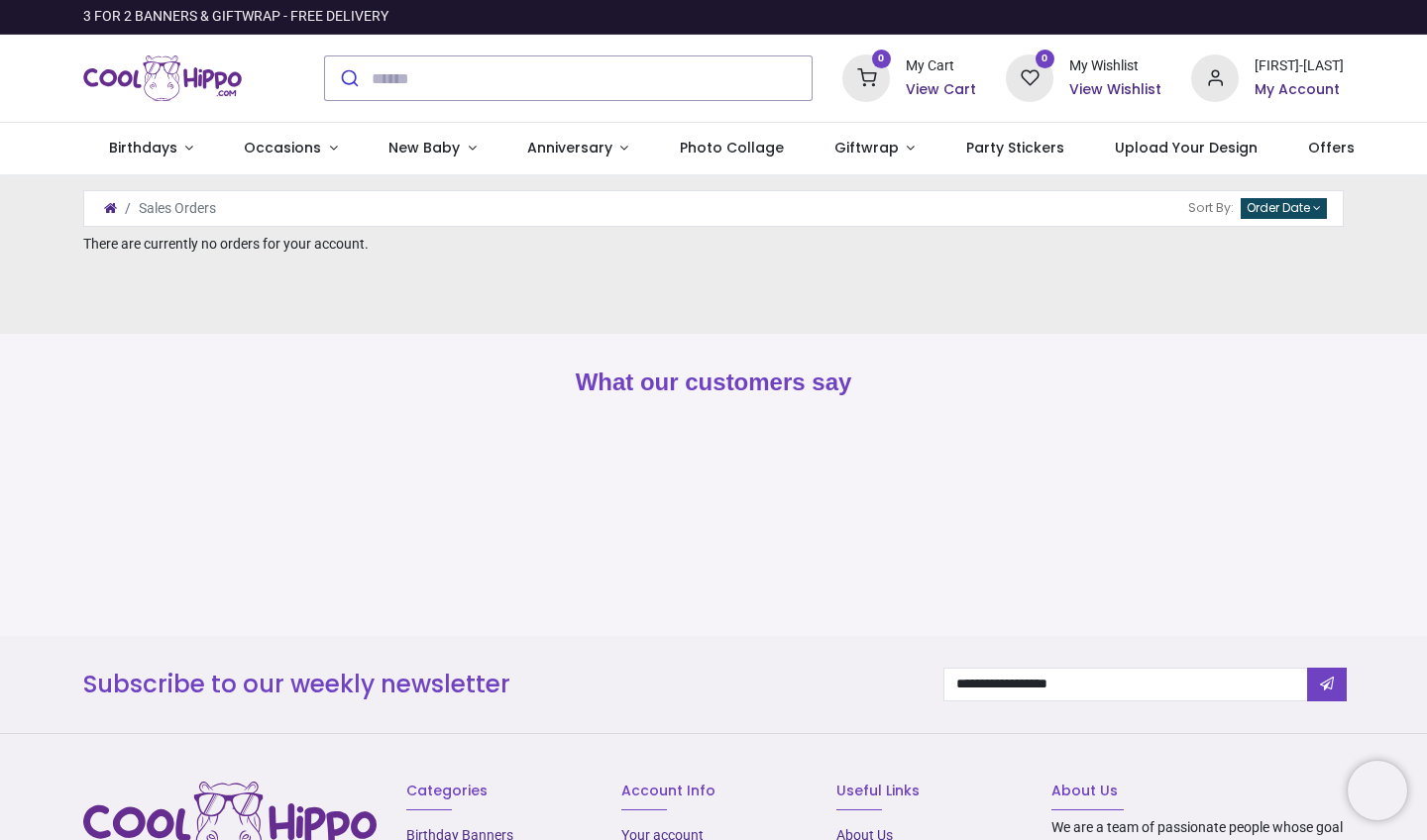 click on "My Cart" at bounding box center (940, 66) 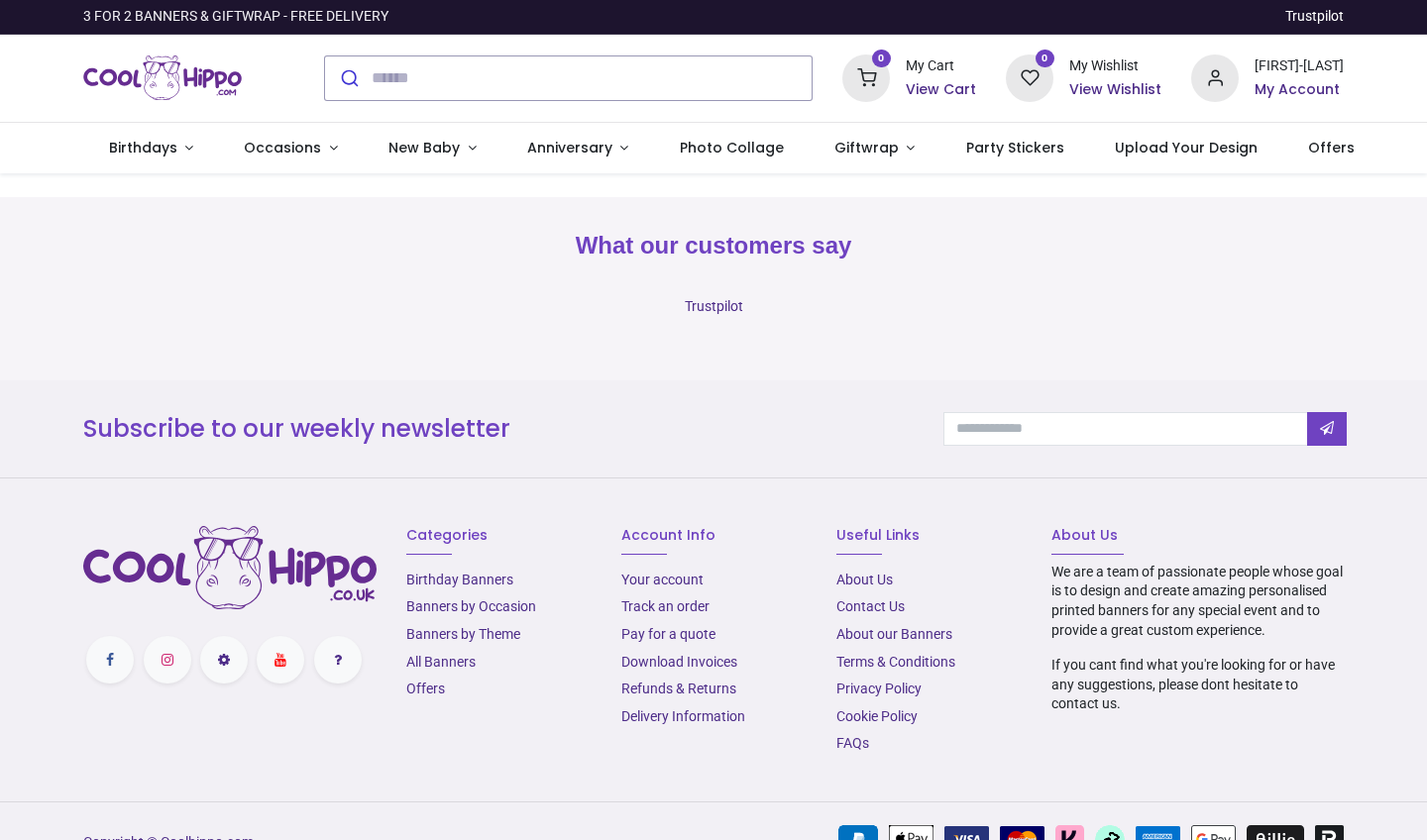 scroll, scrollTop: 0, scrollLeft: 0, axis: both 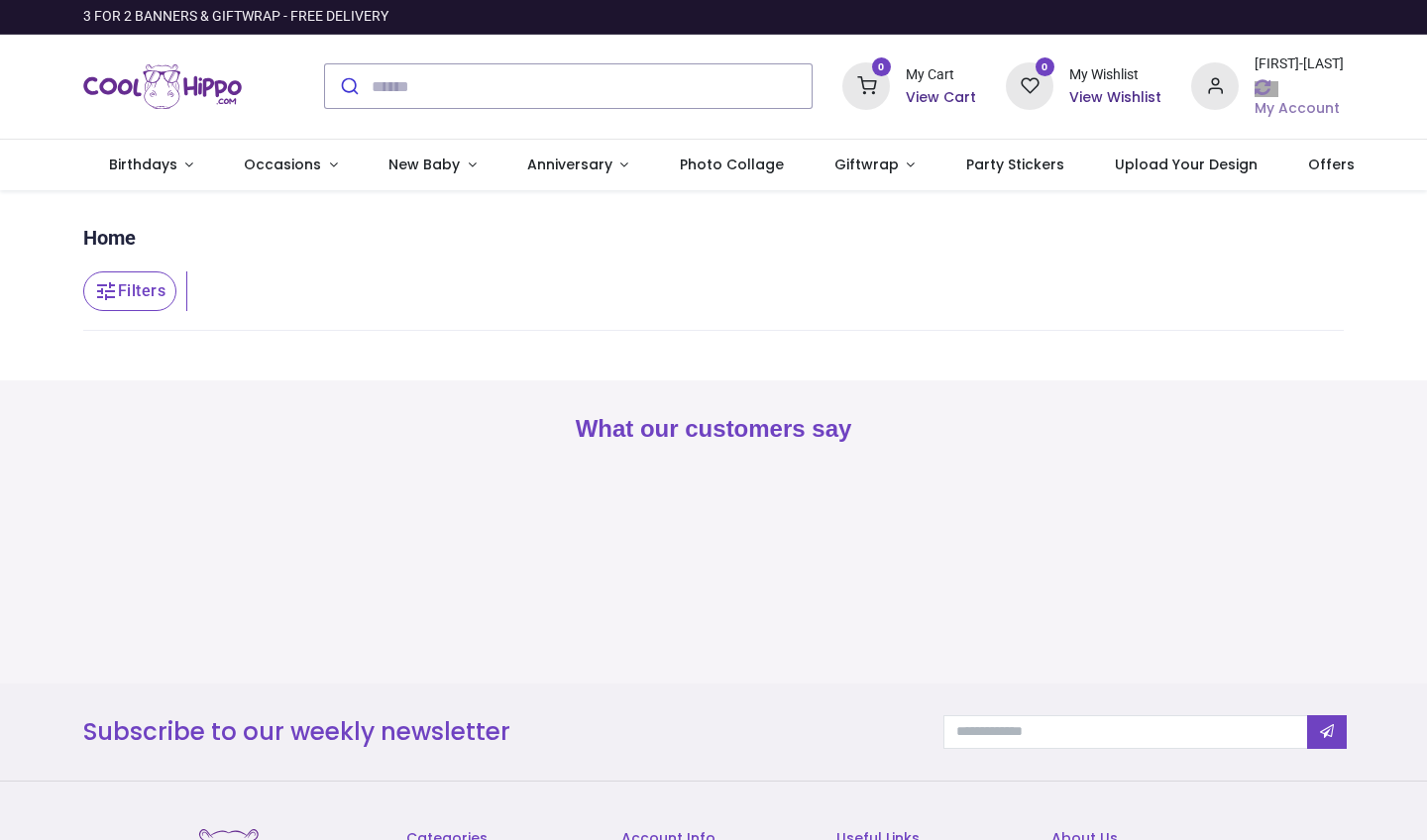 type on "**********" 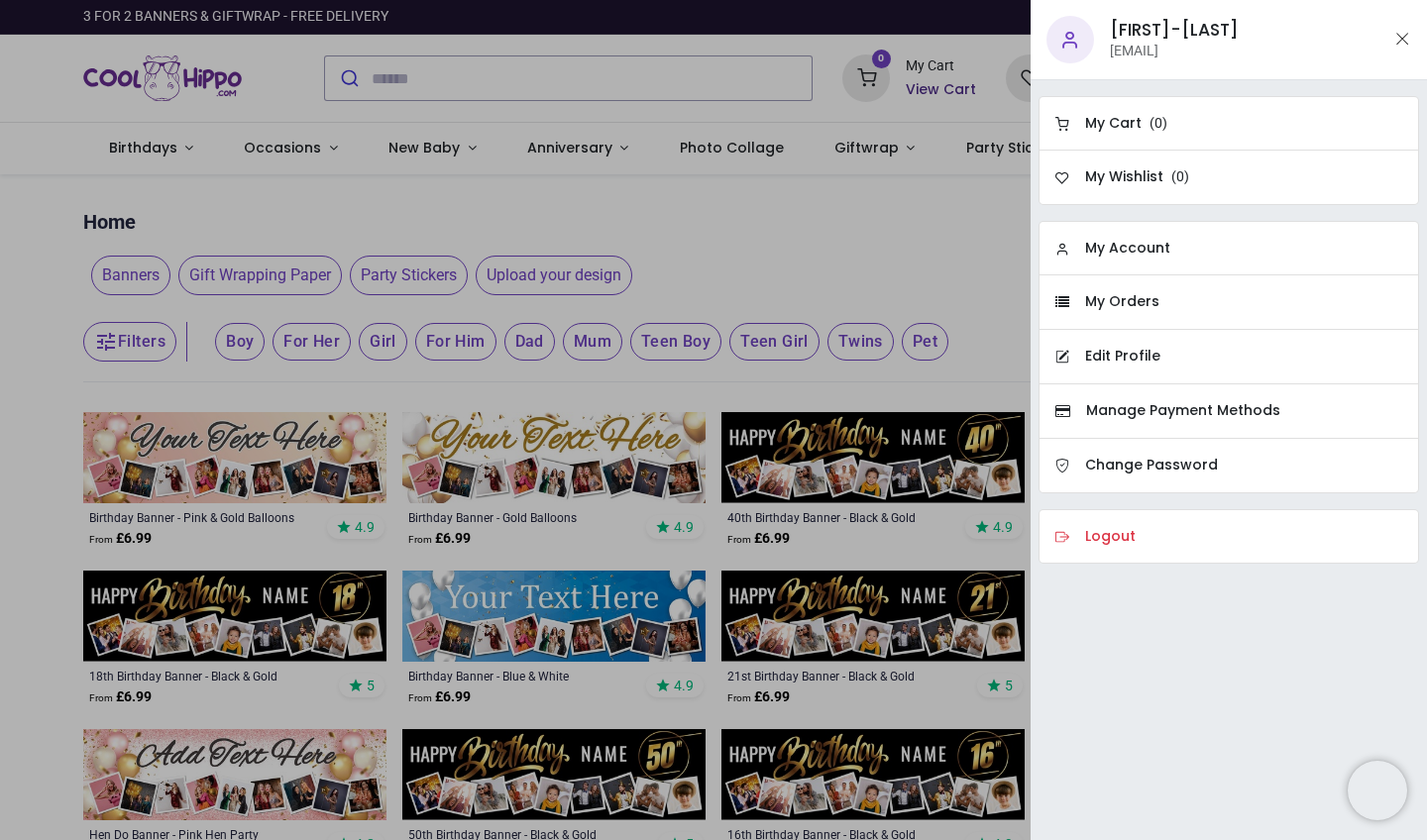 scroll, scrollTop: 0, scrollLeft: 0, axis: both 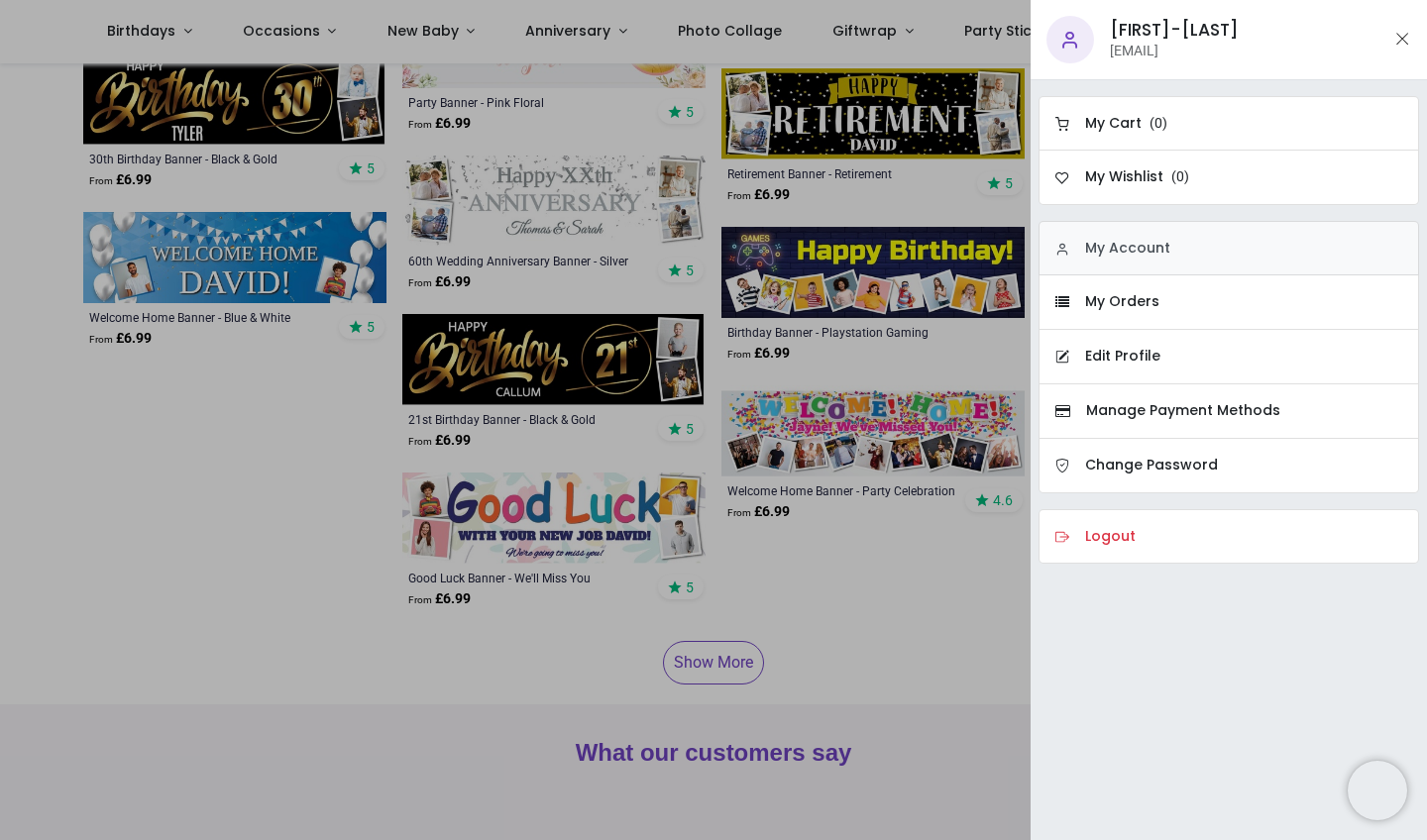 click on "My Account" at bounding box center [1128, 249] 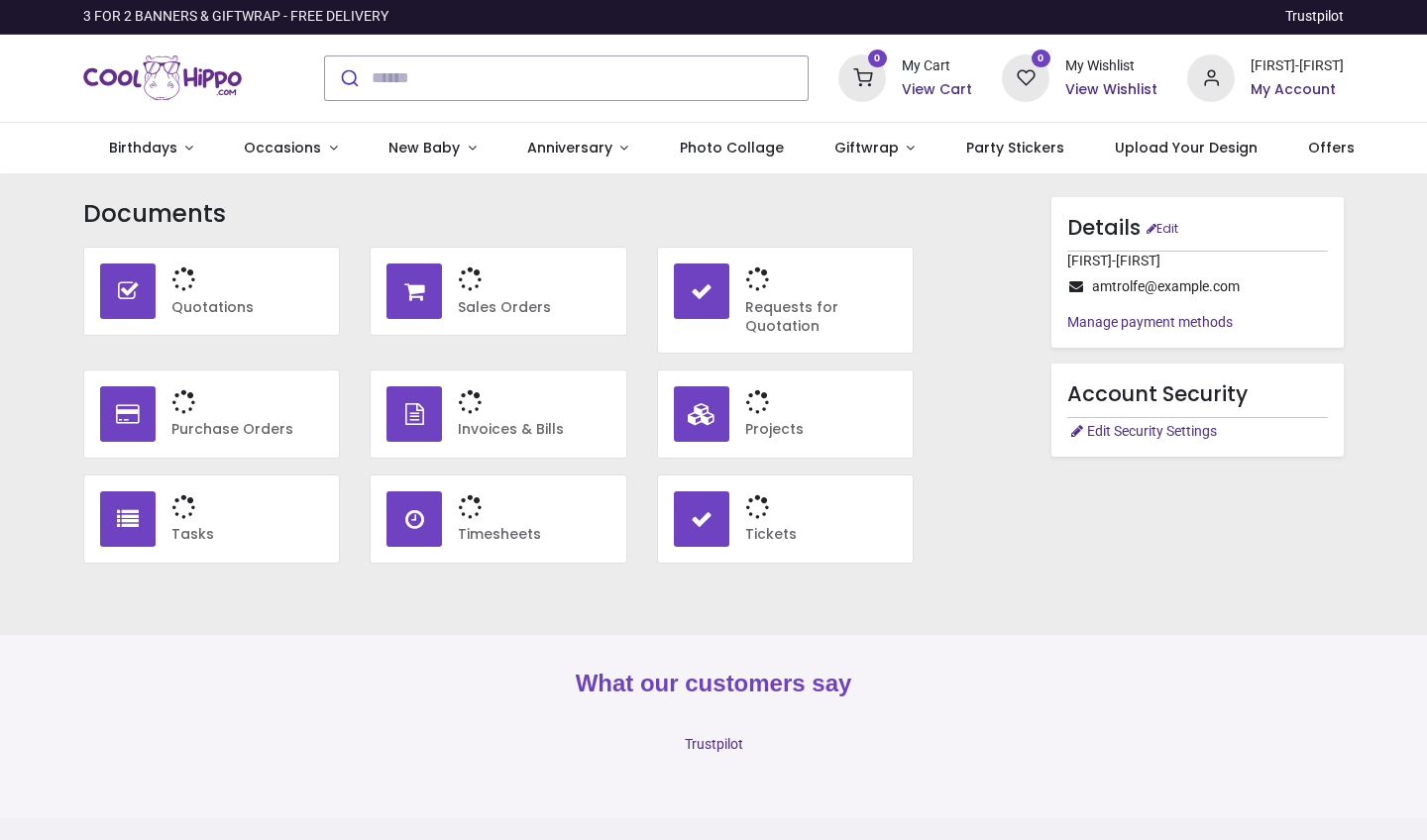 scroll, scrollTop: 0, scrollLeft: 0, axis: both 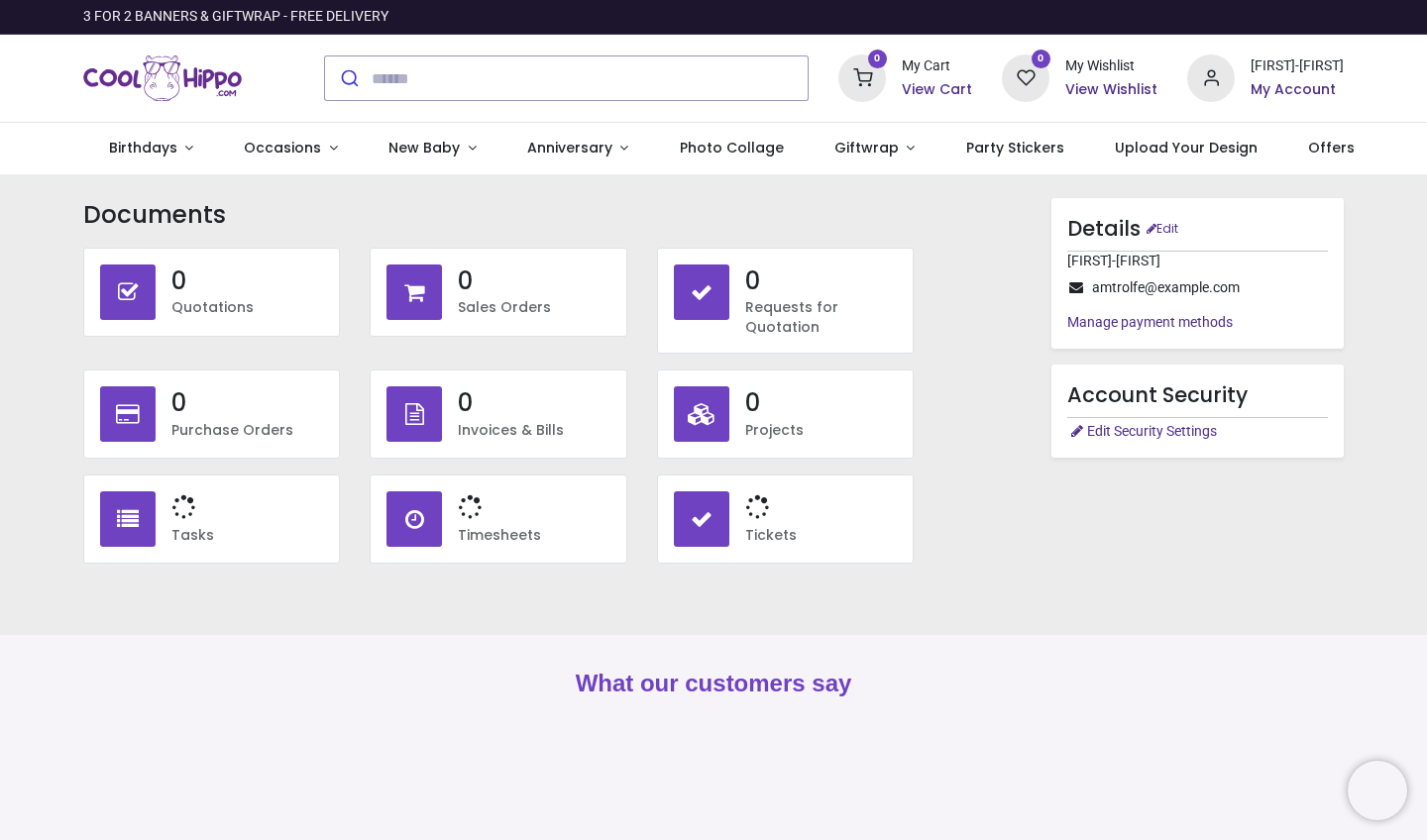type on "**********" 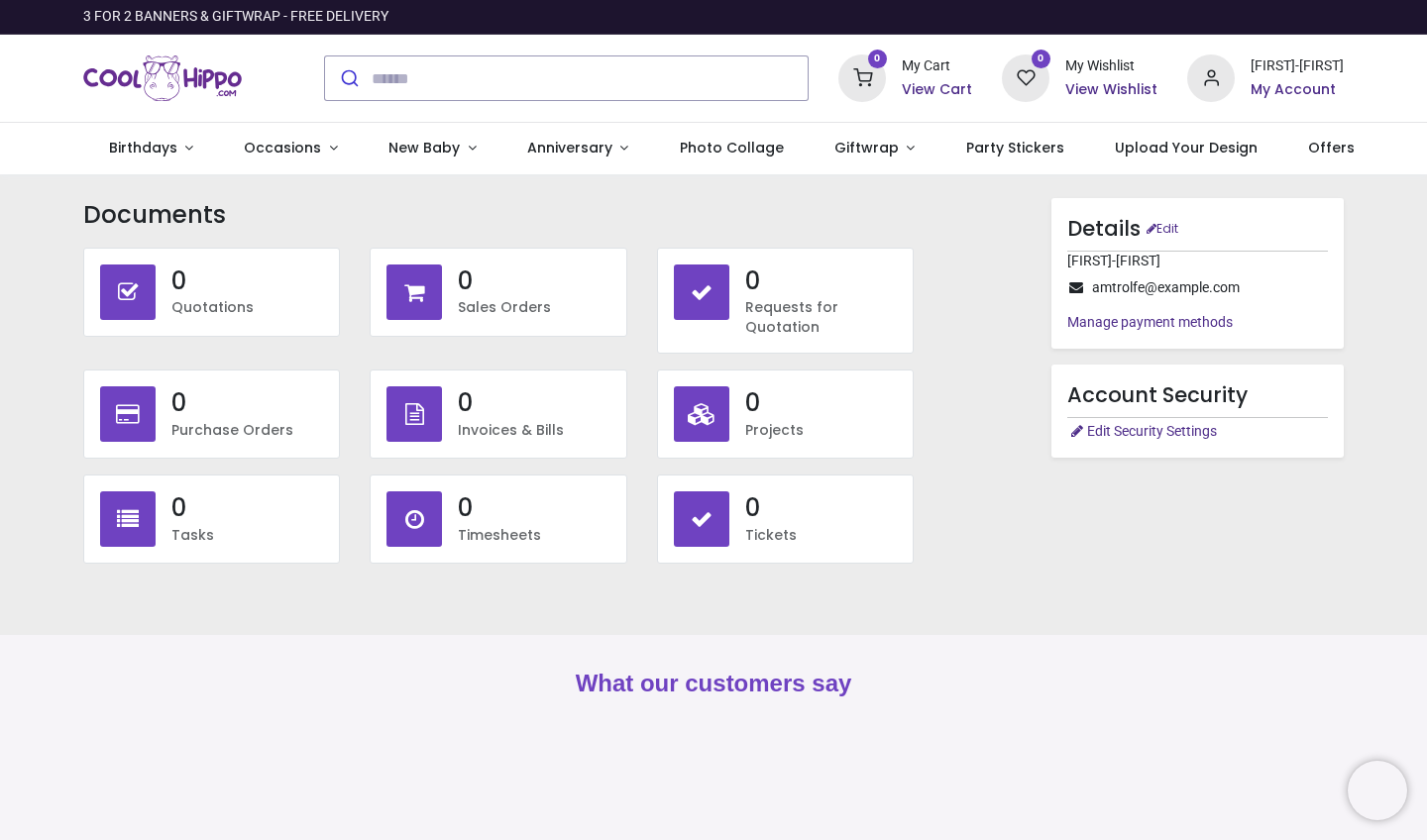 scroll, scrollTop: 0, scrollLeft: 0, axis: both 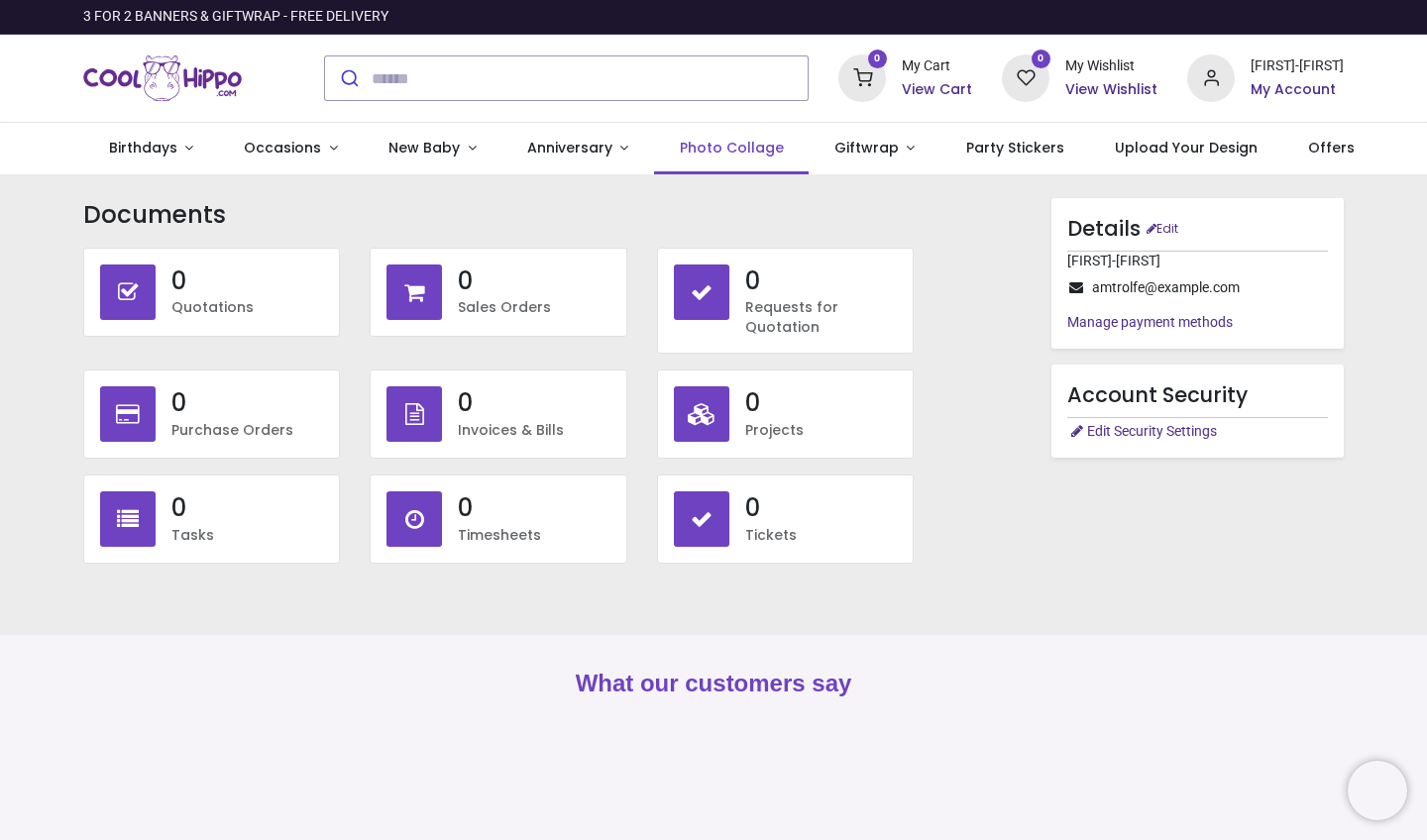 click on "Photo Collage" at bounding box center [731, 148] 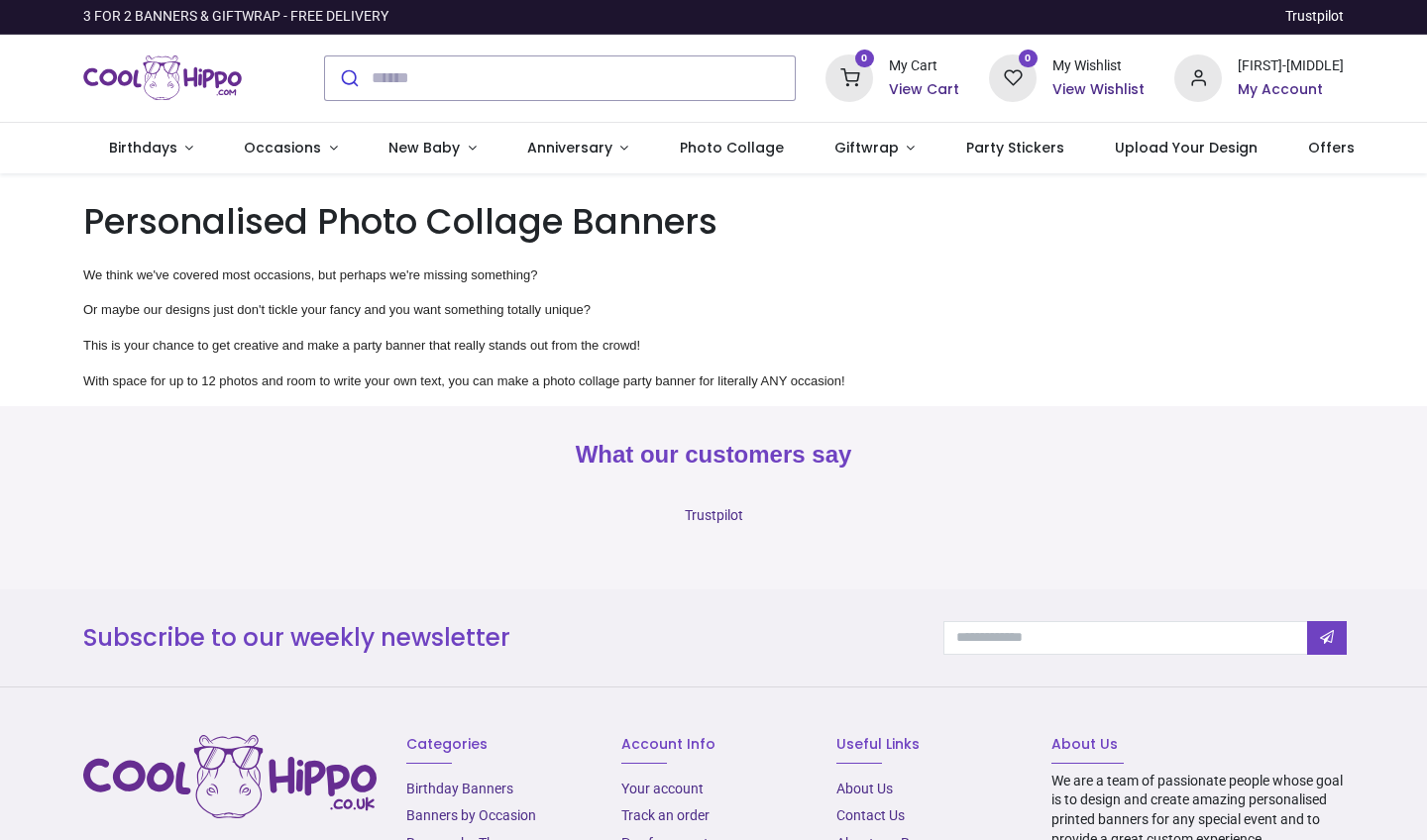 scroll, scrollTop: 0, scrollLeft: 0, axis: both 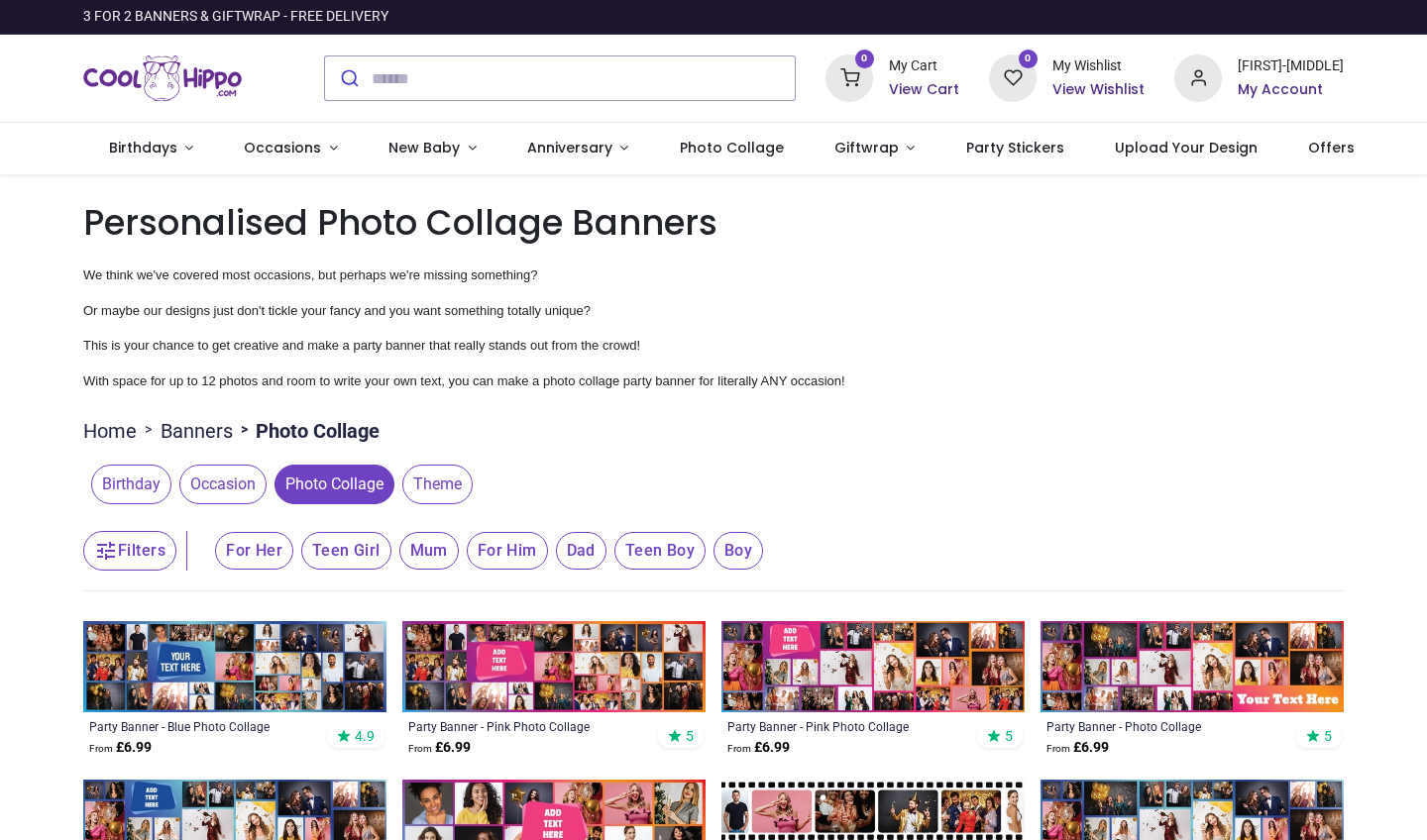 type on "**********" 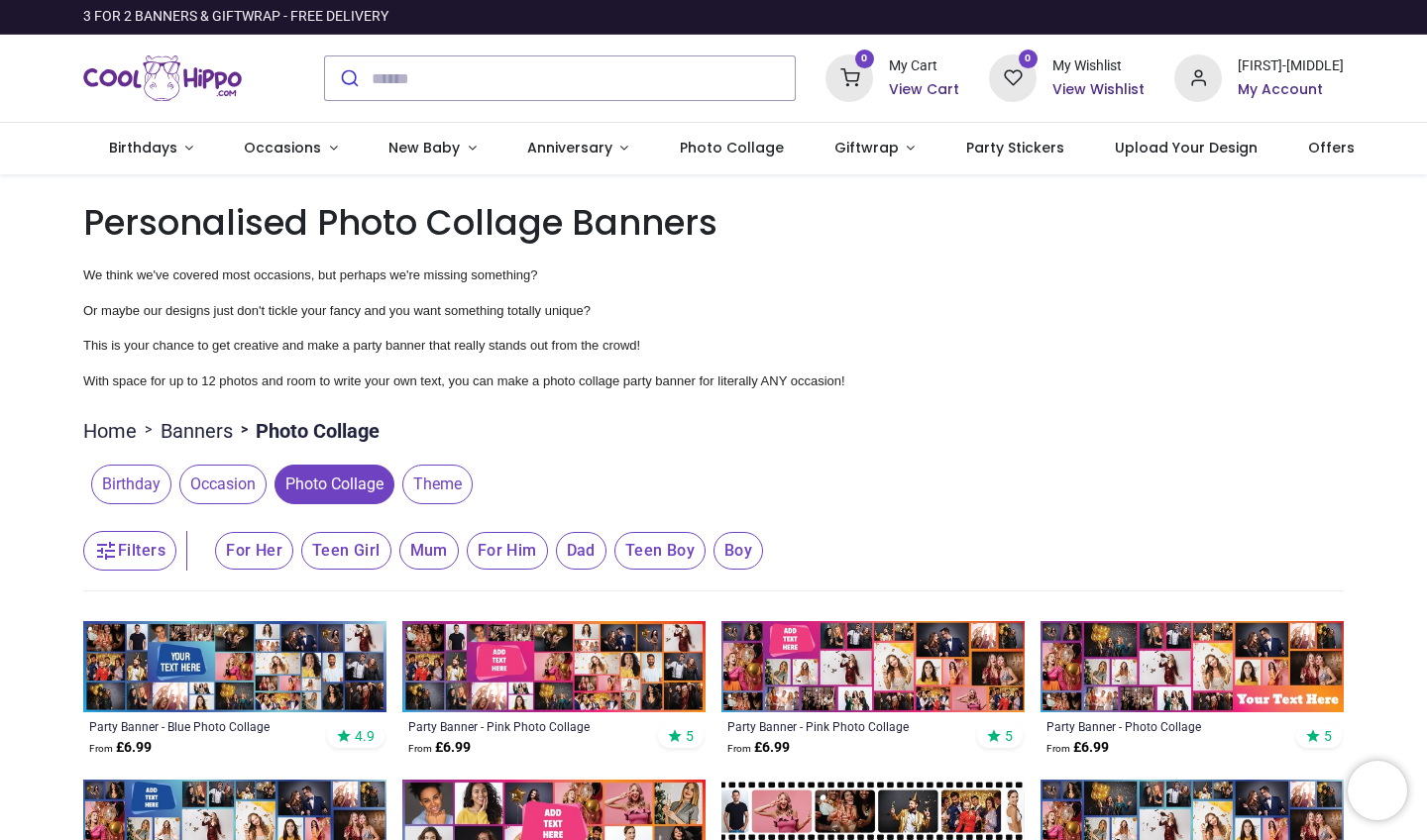 scroll, scrollTop: 0, scrollLeft: 0, axis: both 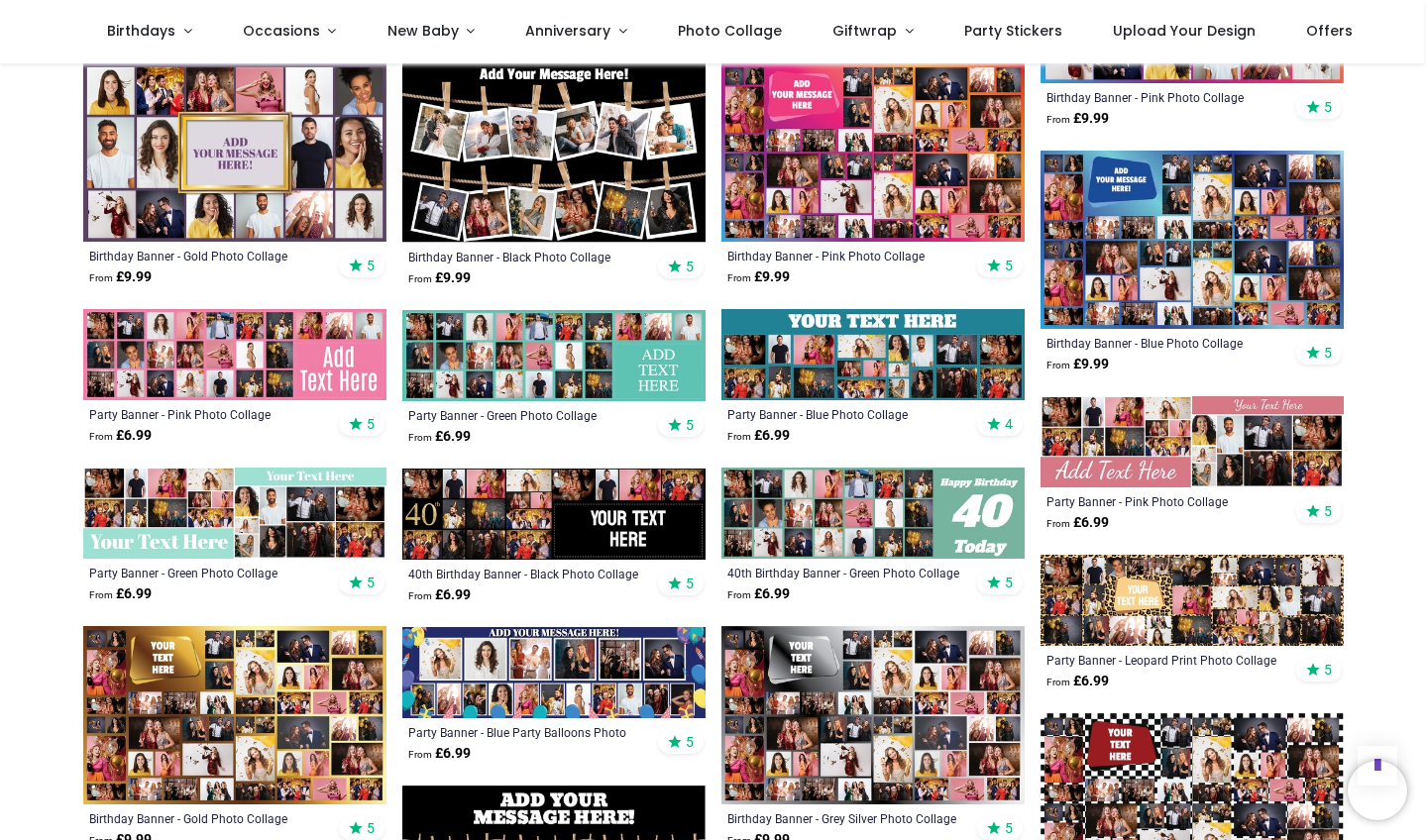 click at bounding box center (1192, 240) 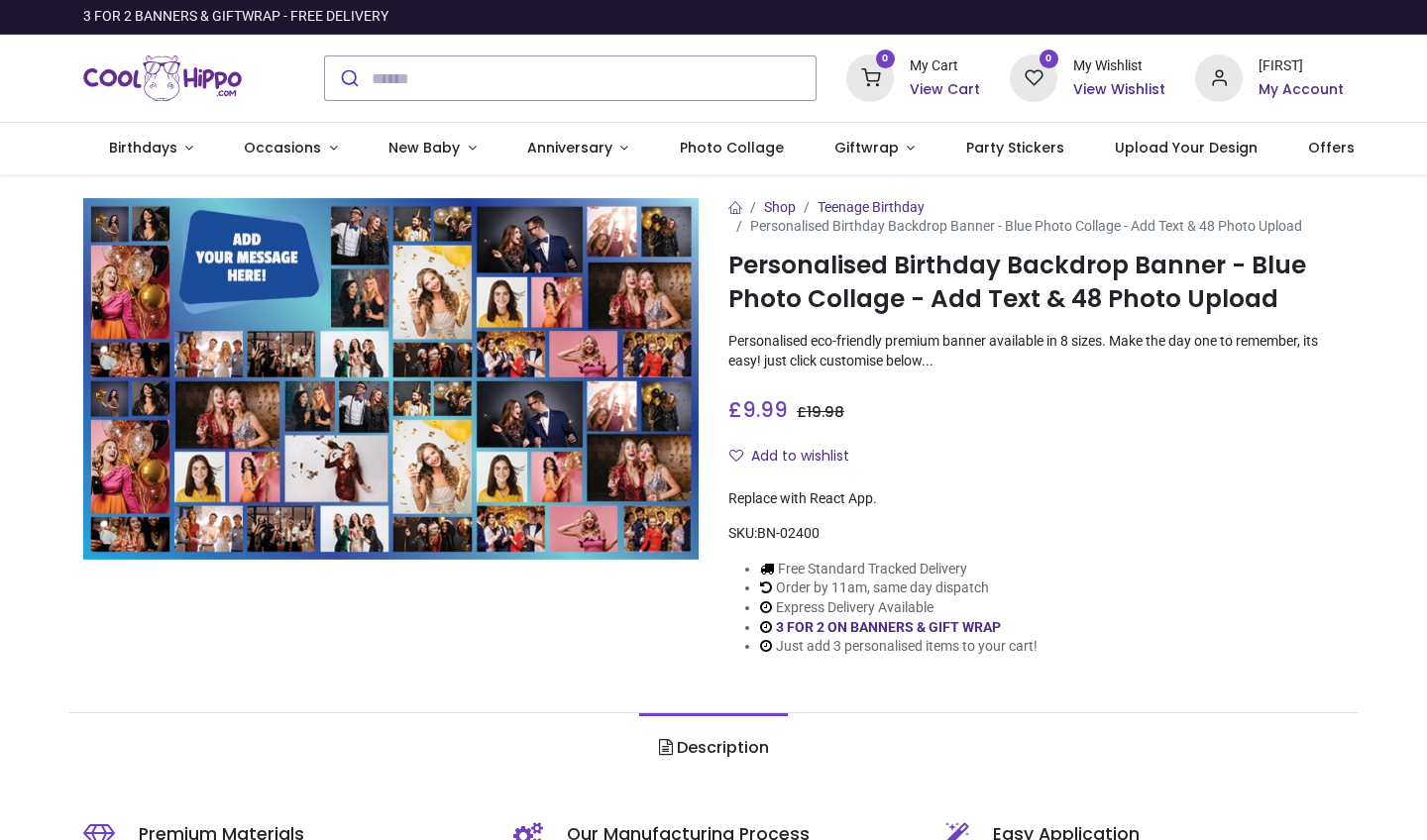scroll, scrollTop: 0, scrollLeft: 0, axis: both 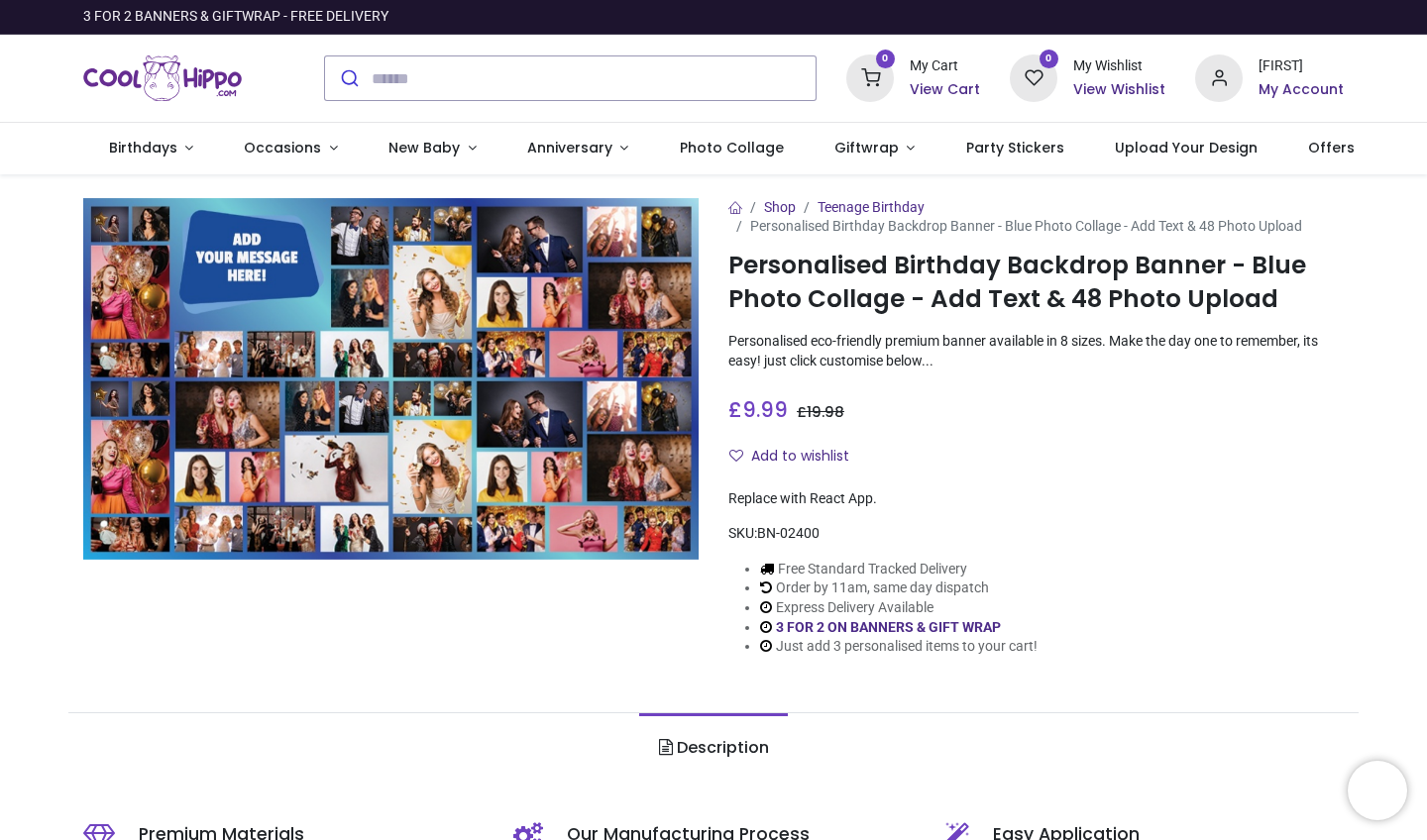 type on "**********" 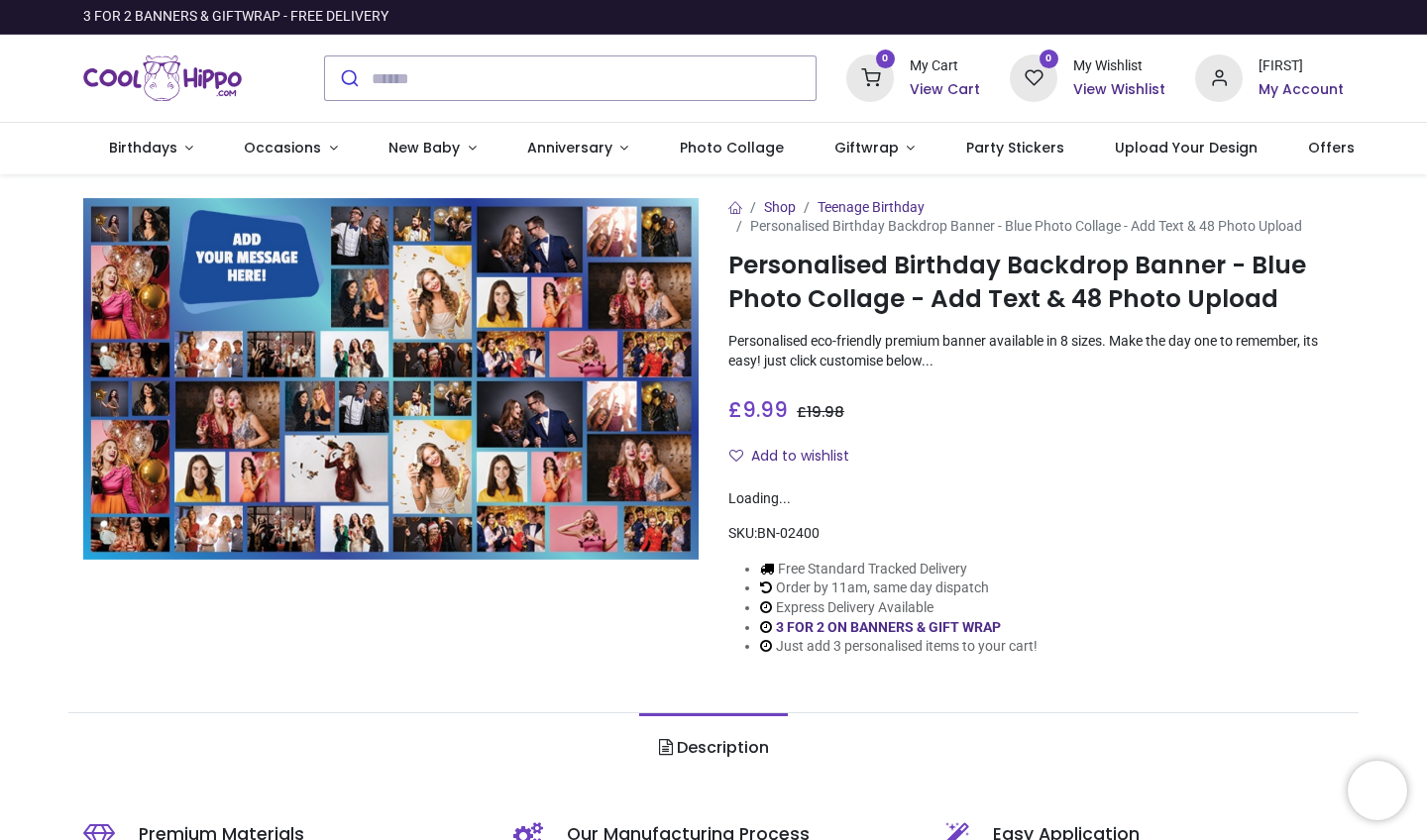 scroll, scrollTop: 0, scrollLeft: 0, axis: both 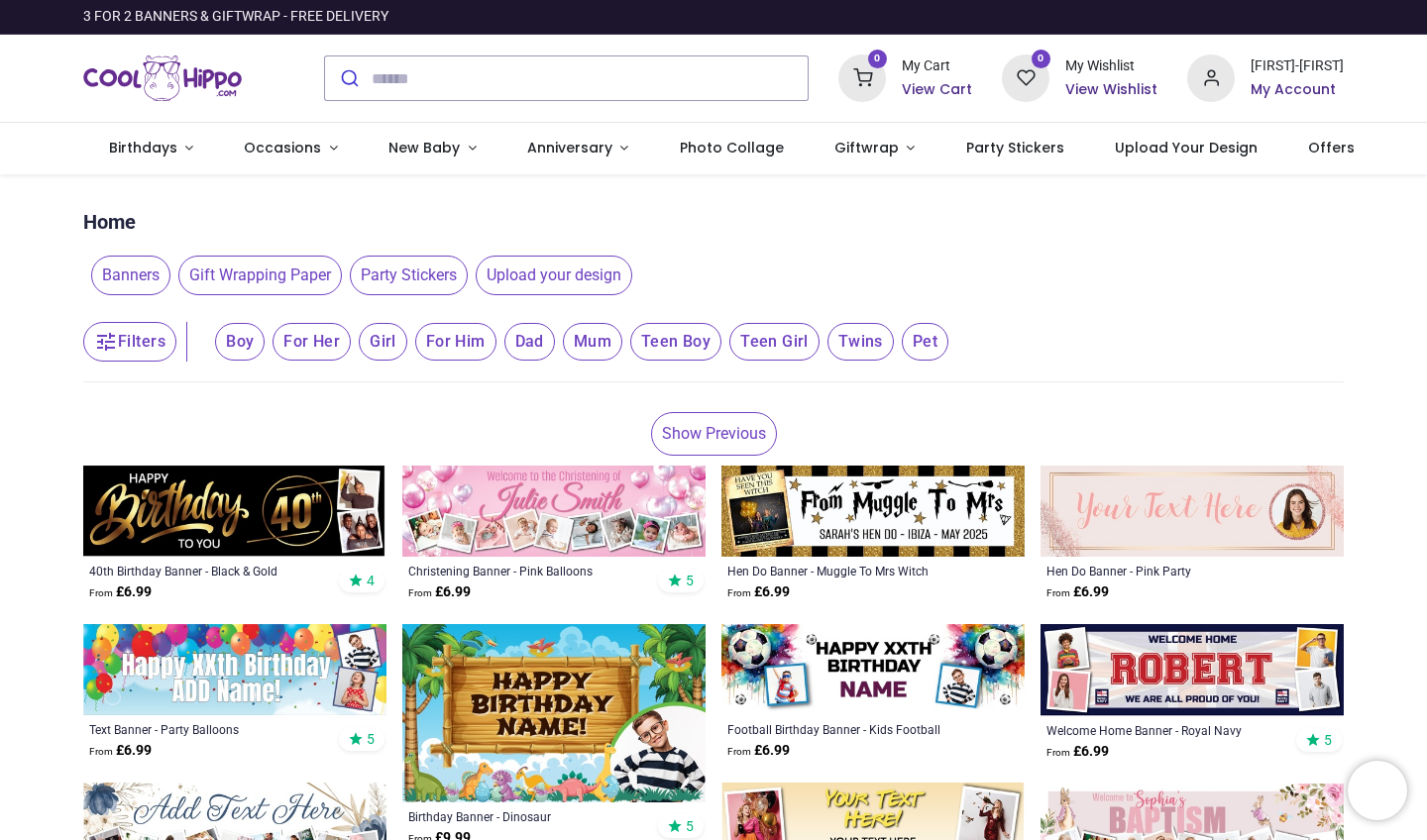 type on "**********" 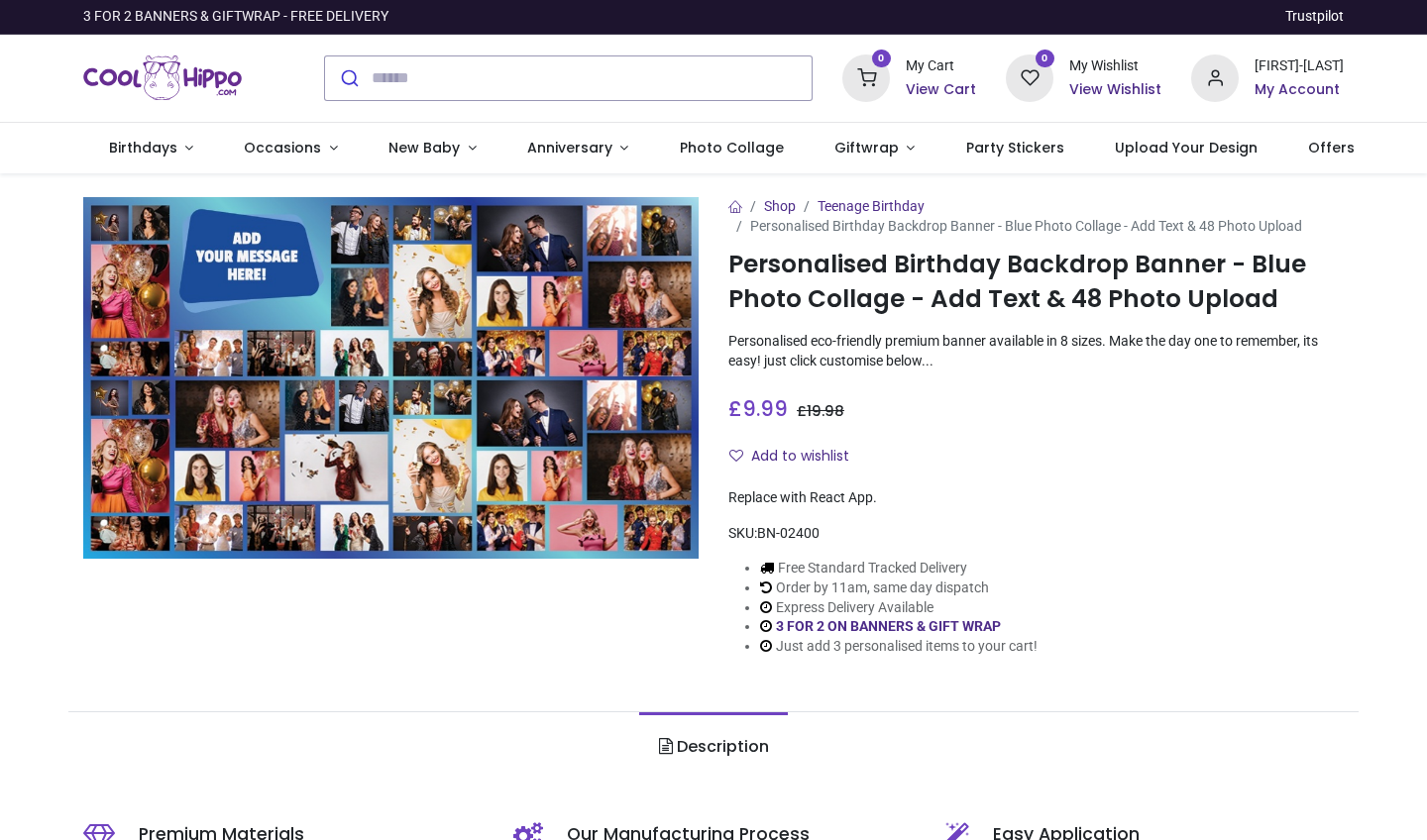 scroll, scrollTop: 0, scrollLeft: 0, axis: both 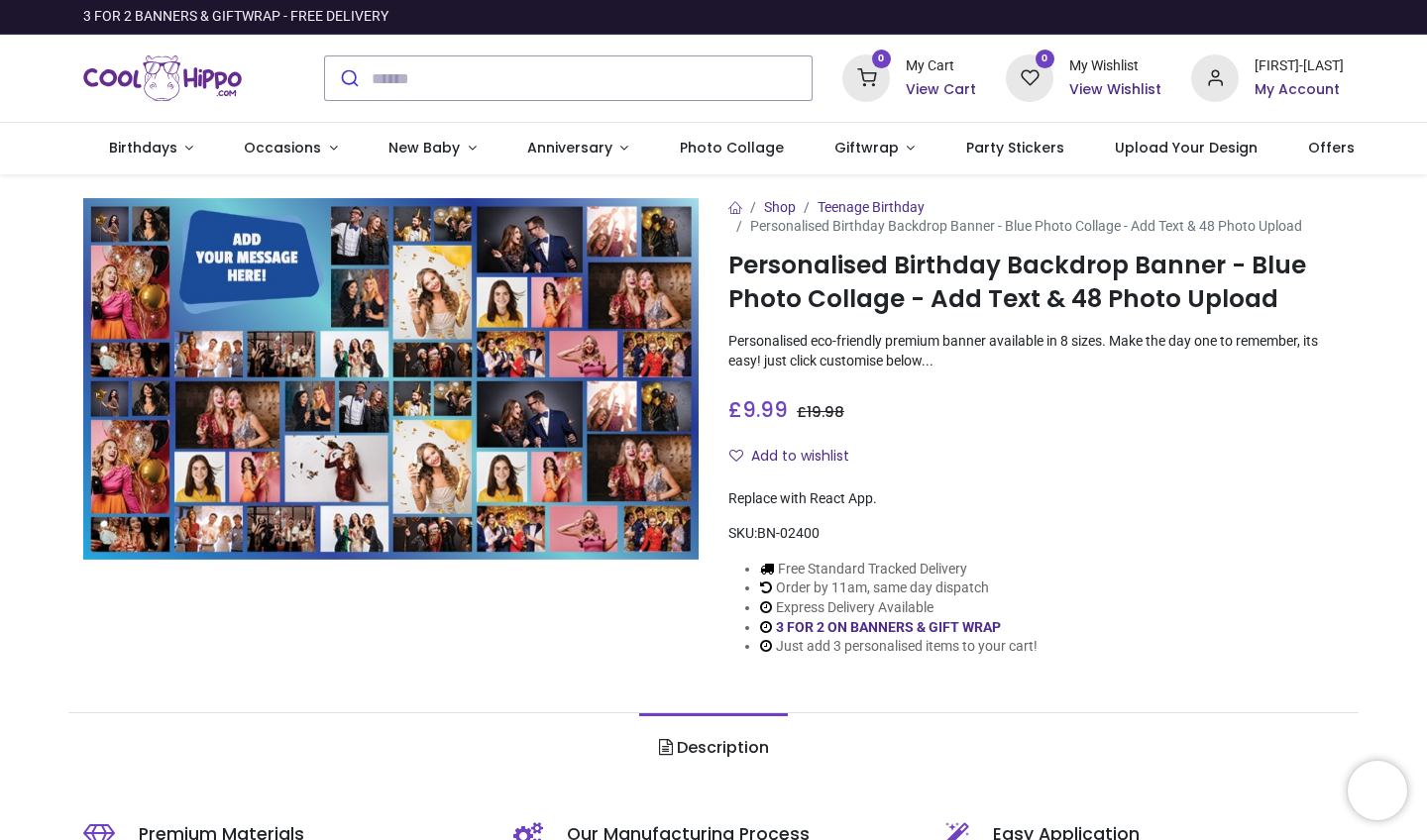 type on "**********" 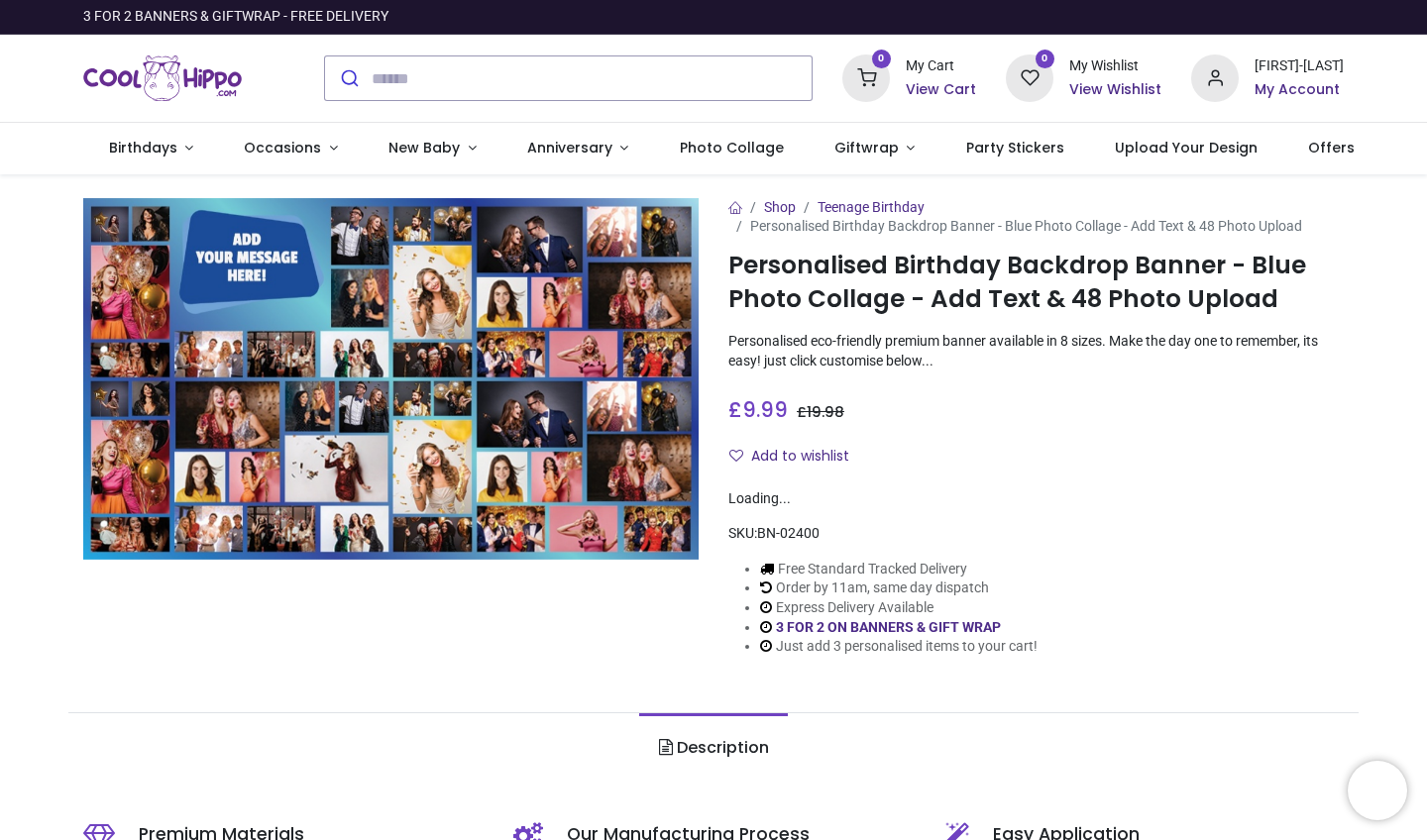 scroll, scrollTop: 0, scrollLeft: 0, axis: both 